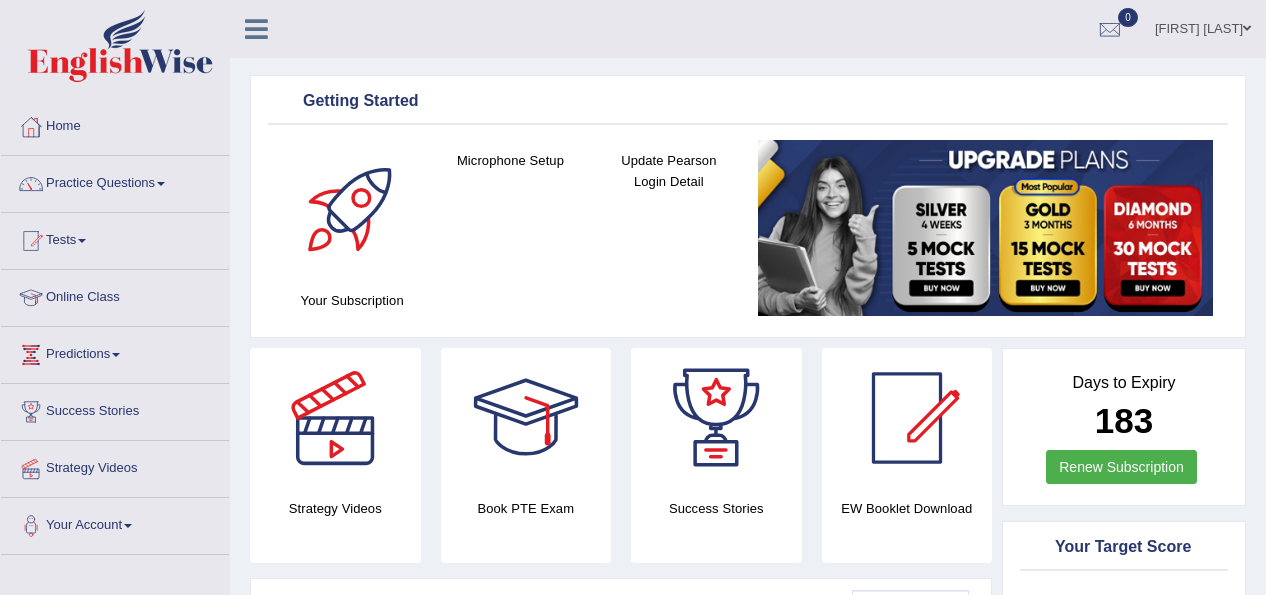 scroll, scrollTop: 72, scrollLeft: 0, axis: vertical 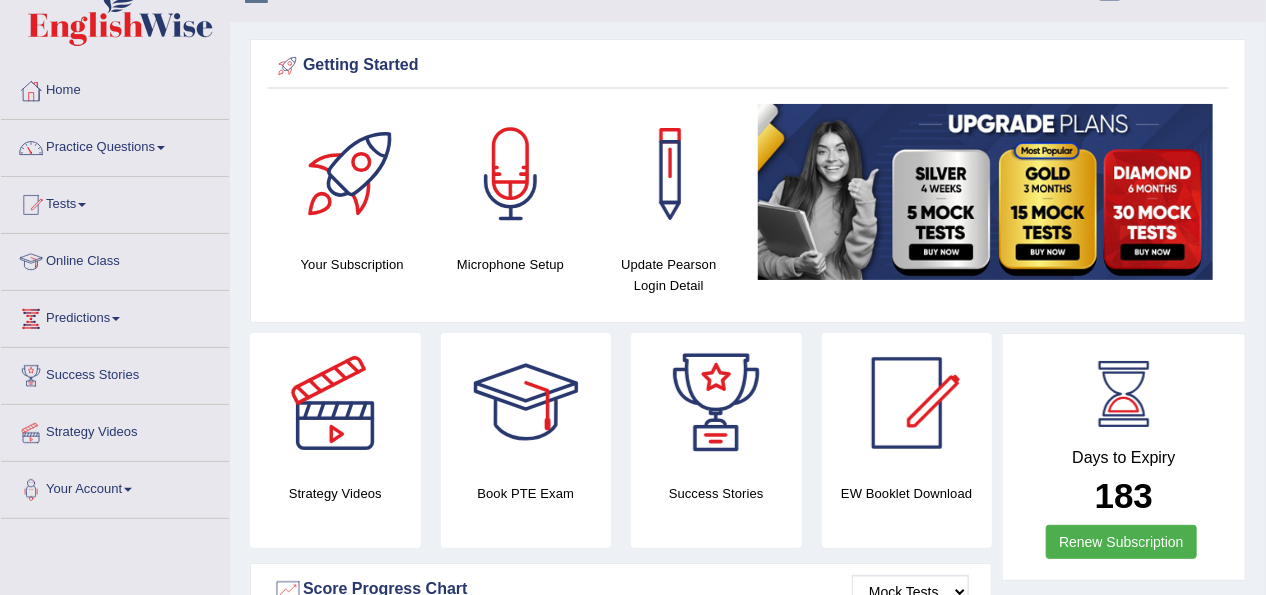 click on "Practice Questions" at bounding box center [115, 145] 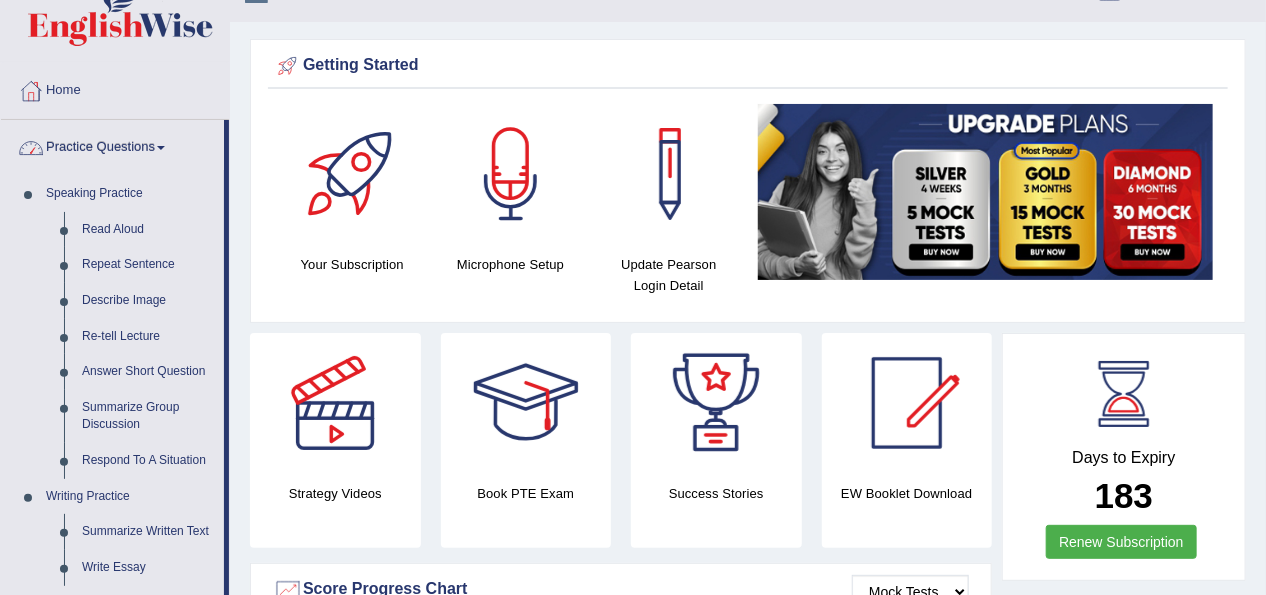 click on "Practice Questions" at bounding box center [112, 145] 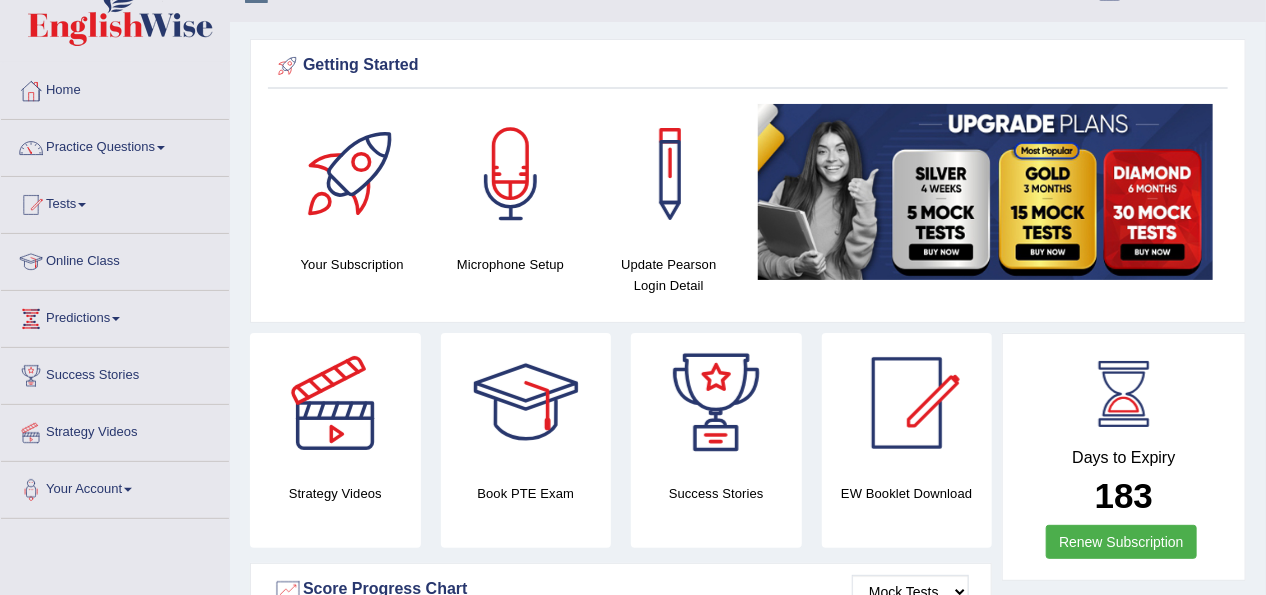click on "Online Class" at bounding box center [115, 259] 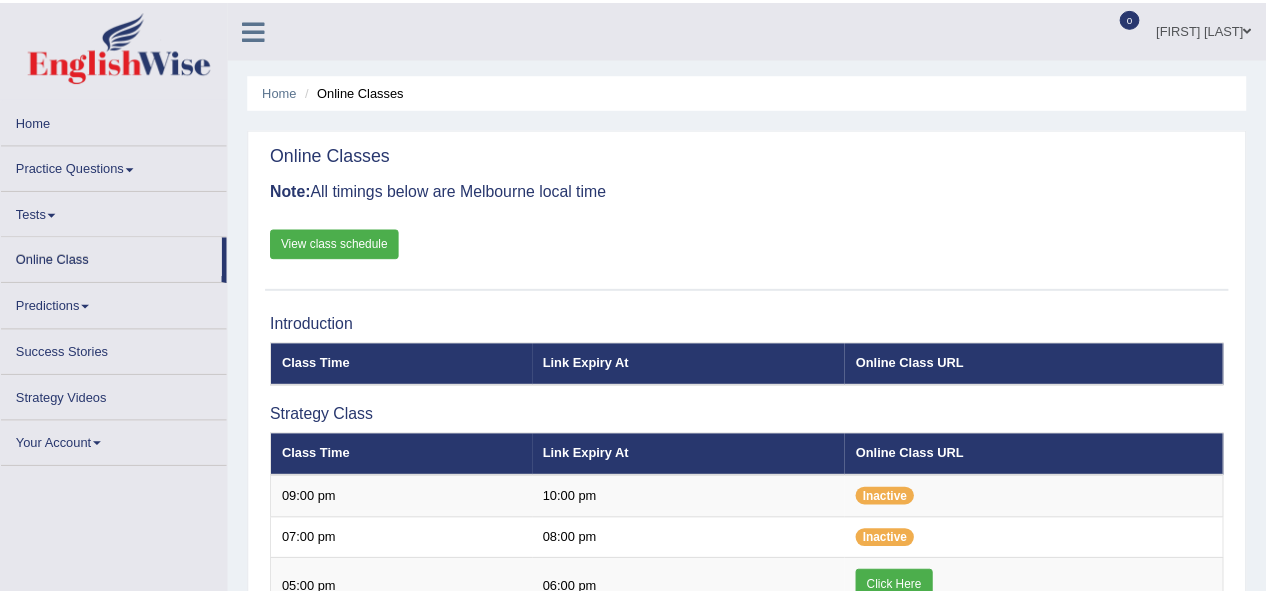 scroll, scrollTop: 0, scrollLeft: 0, axis: both 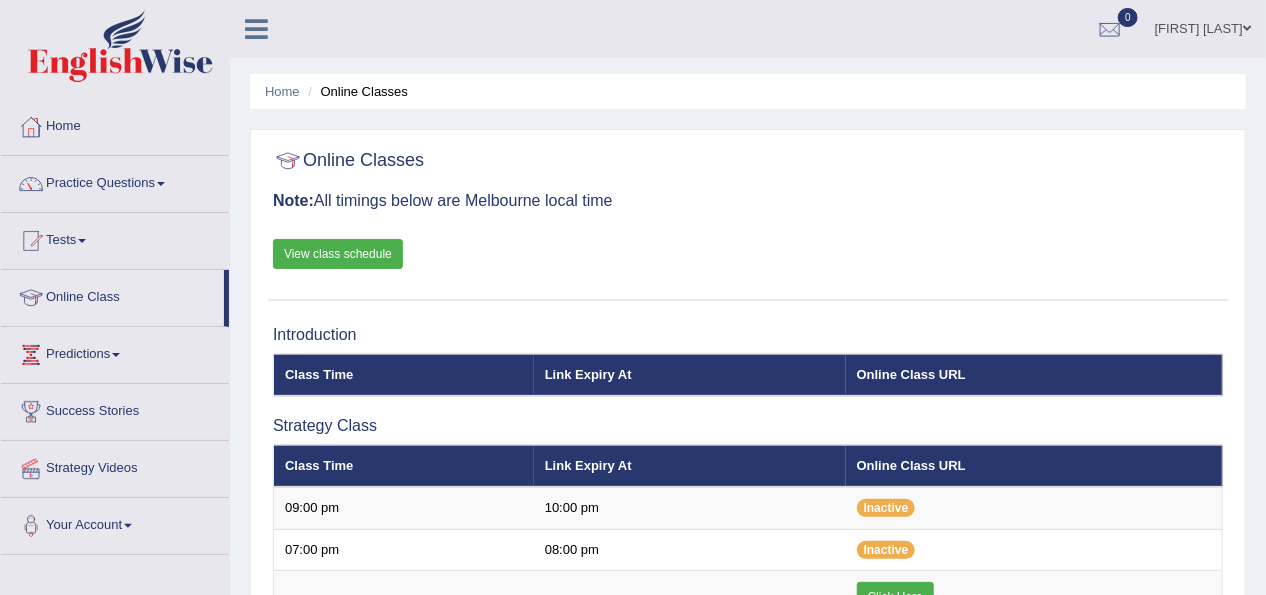 click on "View class schedule" at bounding box center [338, 254] 